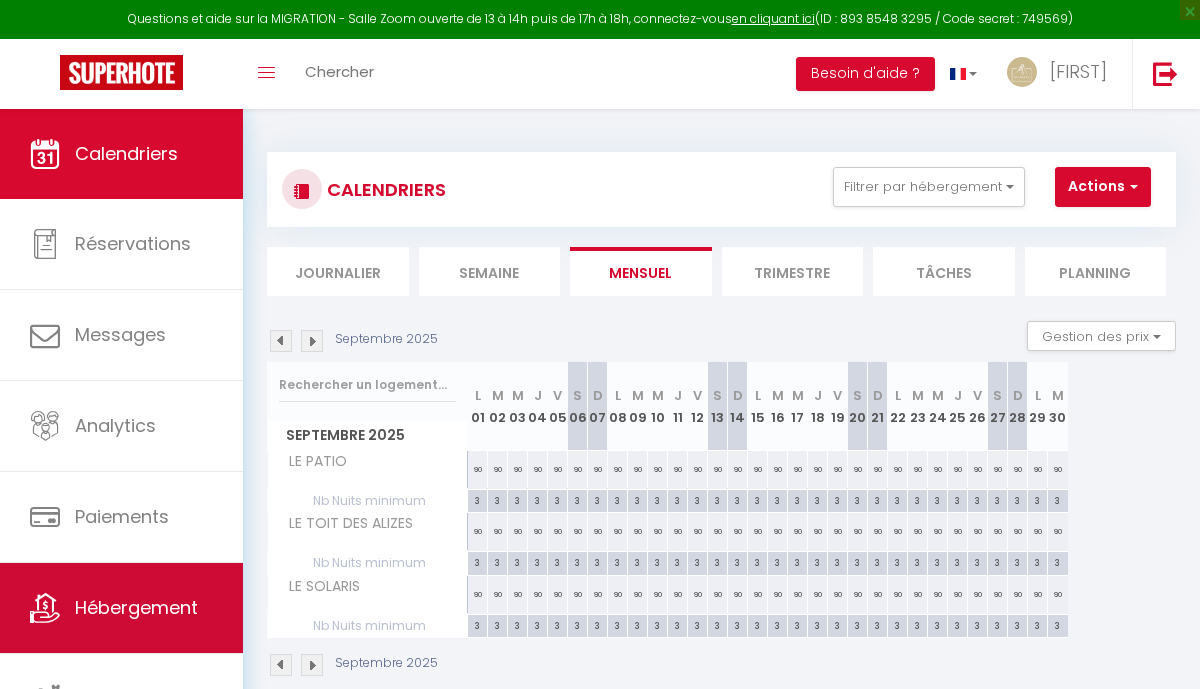 scroll, scrollTop: 0, scrollLeft: 0, axis: both 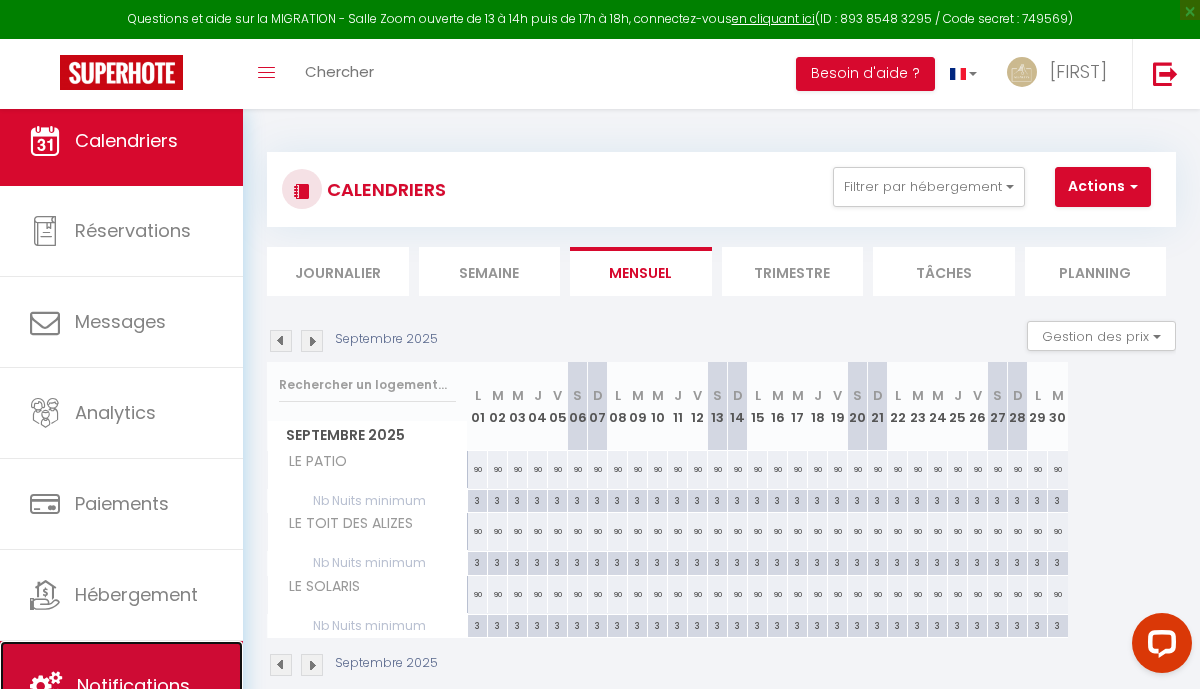 click on "Notifications" at bounding box center (121, 686) 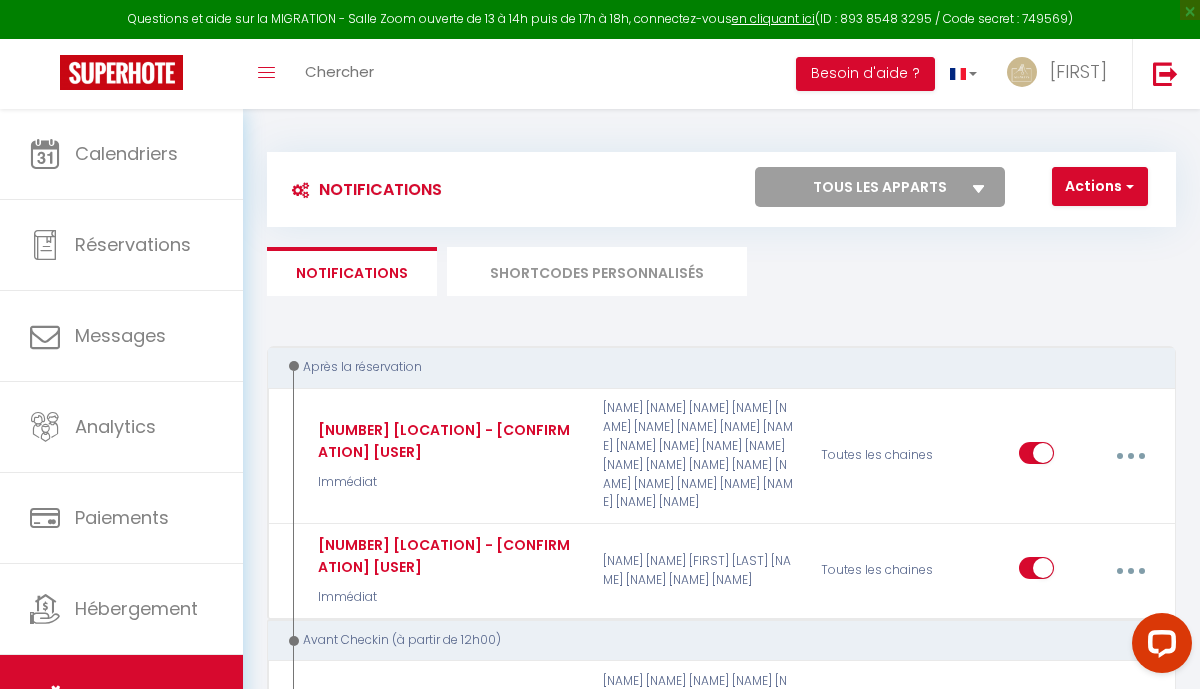 click on "SHORTCODES PERSONNALISÉS" at bounding box center (597, 271) 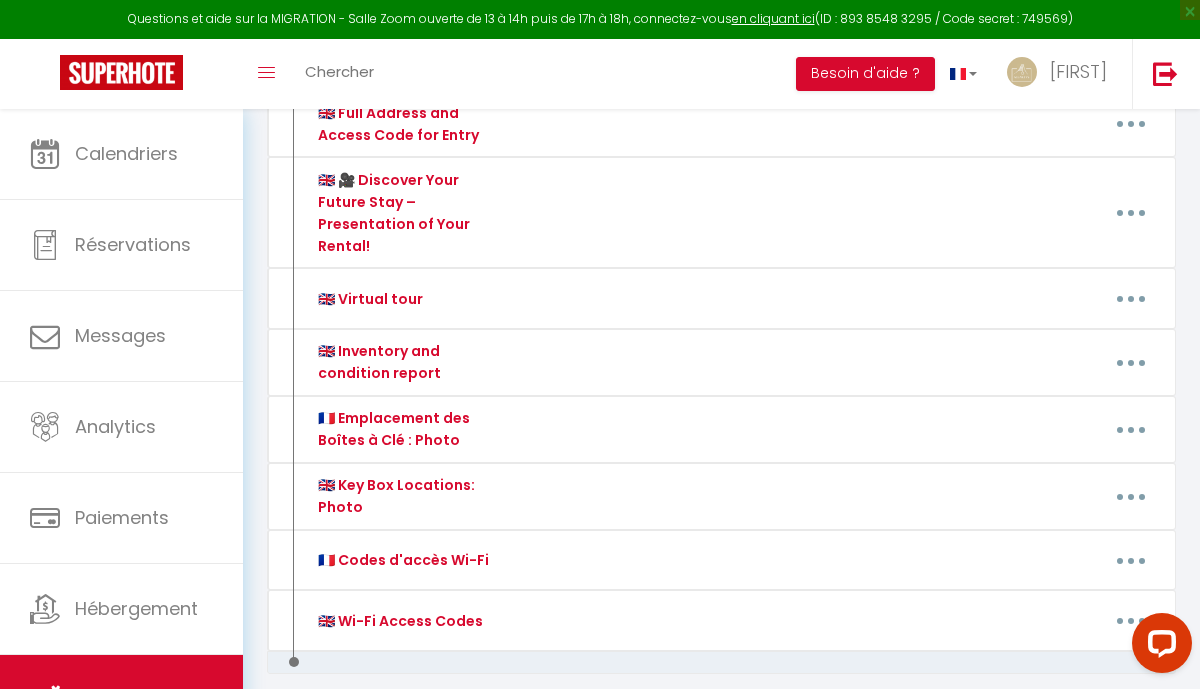 scroll, scrollTop: 742, scrollLeft: 0, axis: vertical 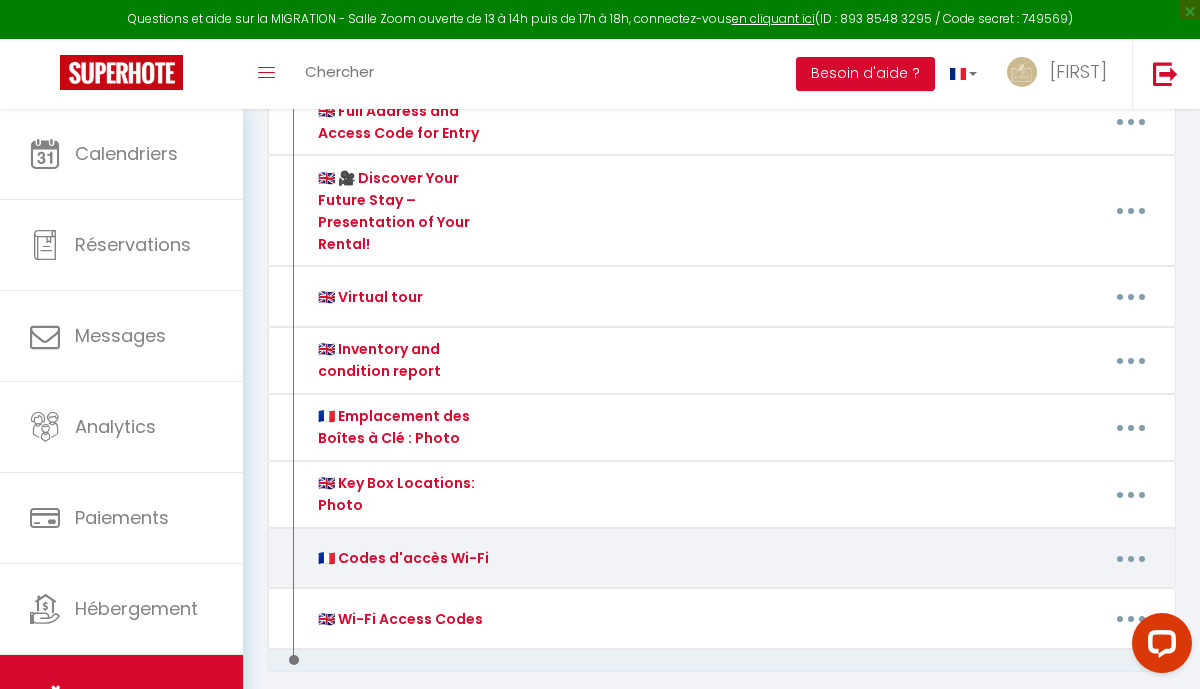 click at bounding box center (1131, 558) 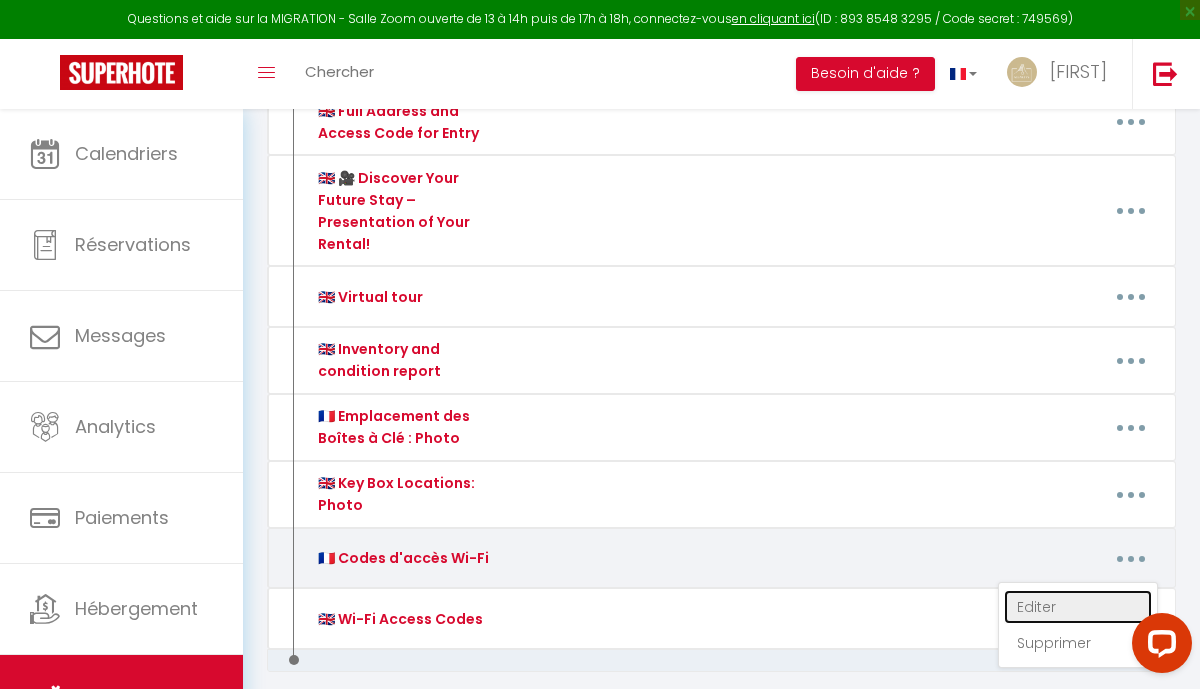 click on "Editer" at bounding box center [1078, 607] 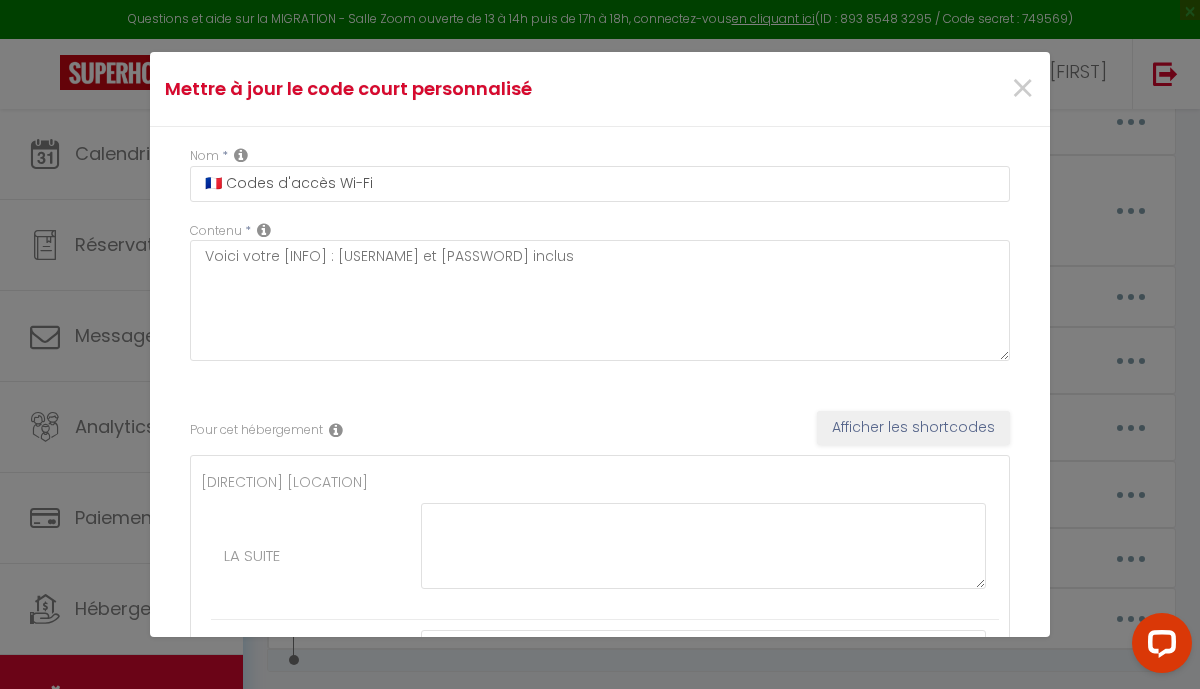 scroll, scrollTop: 0, scrollLeft: 0, axis: both 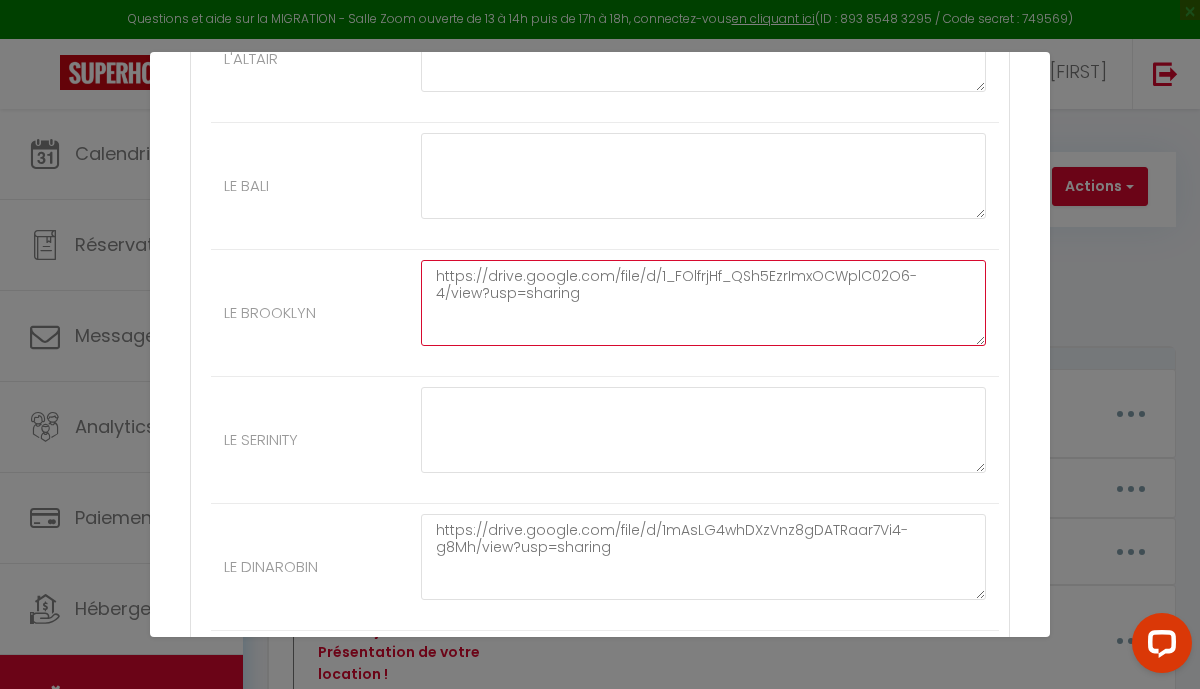 drag, startPoint x: 552, startPoint y: 308, endPoint x: 431, endPoint y: 274, distance: 125.68612 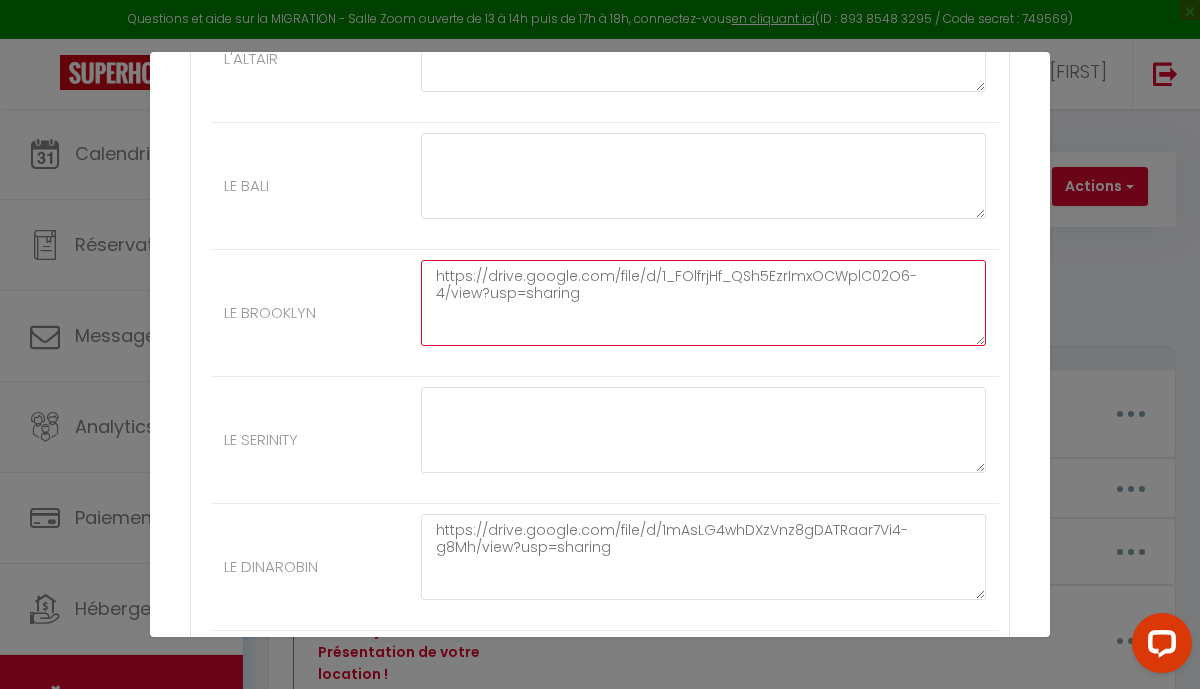 click on "https://drive.google.com/file/d/1_FOlfrjHf_QSh5EzrImxOCWplC02O6-4/view?usp=sharing" at bounding box center [703, 303] 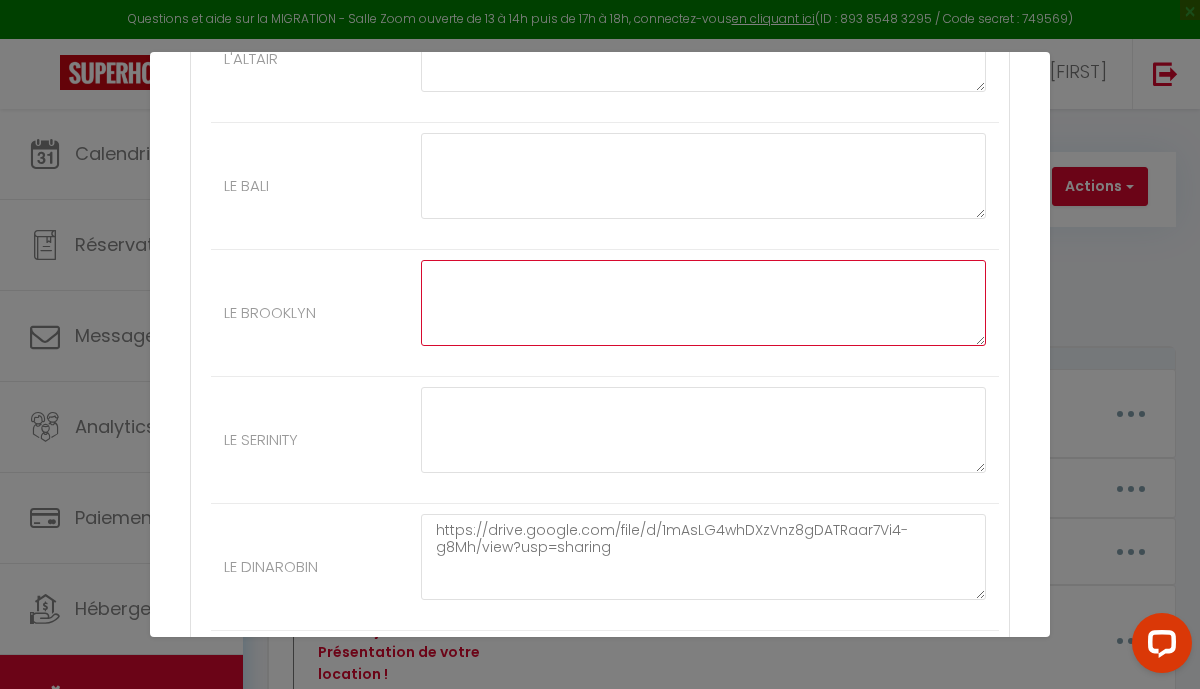 paste on "https://drive.google.com/file/d/1JbNcw367MoXmqS_JhA7TK0nnrdJoPA86/view?usp=sharing" 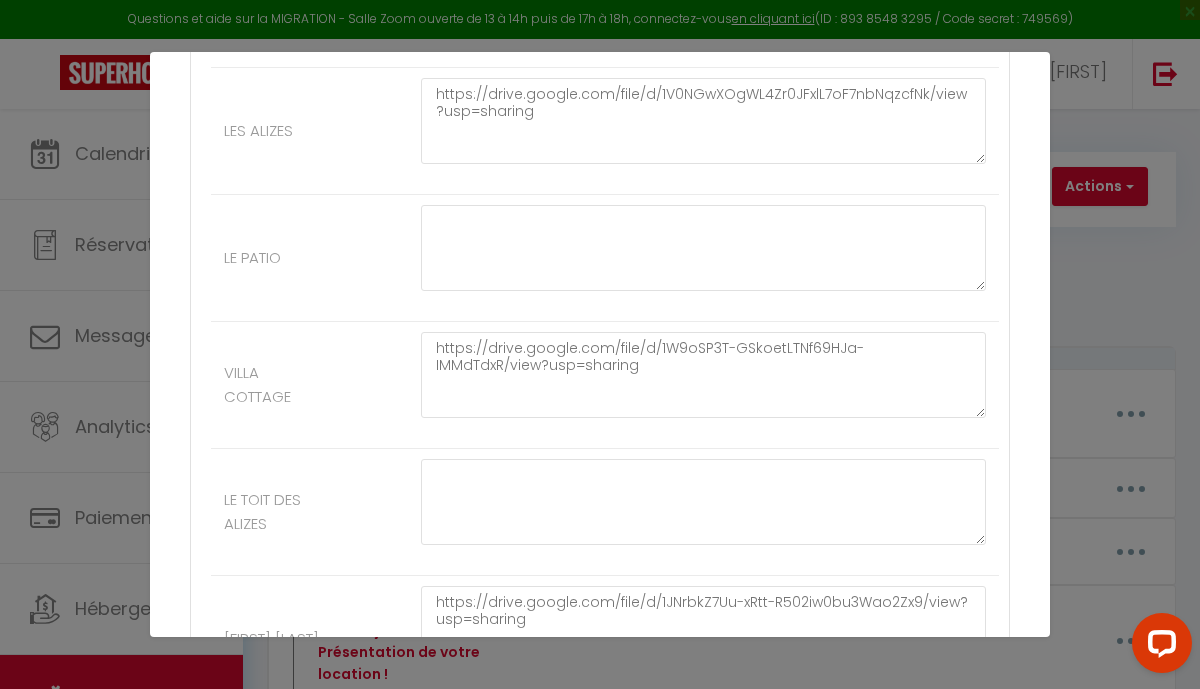 scroll, scrollTop: 3737, scrollLeft: 0, axis: vertical 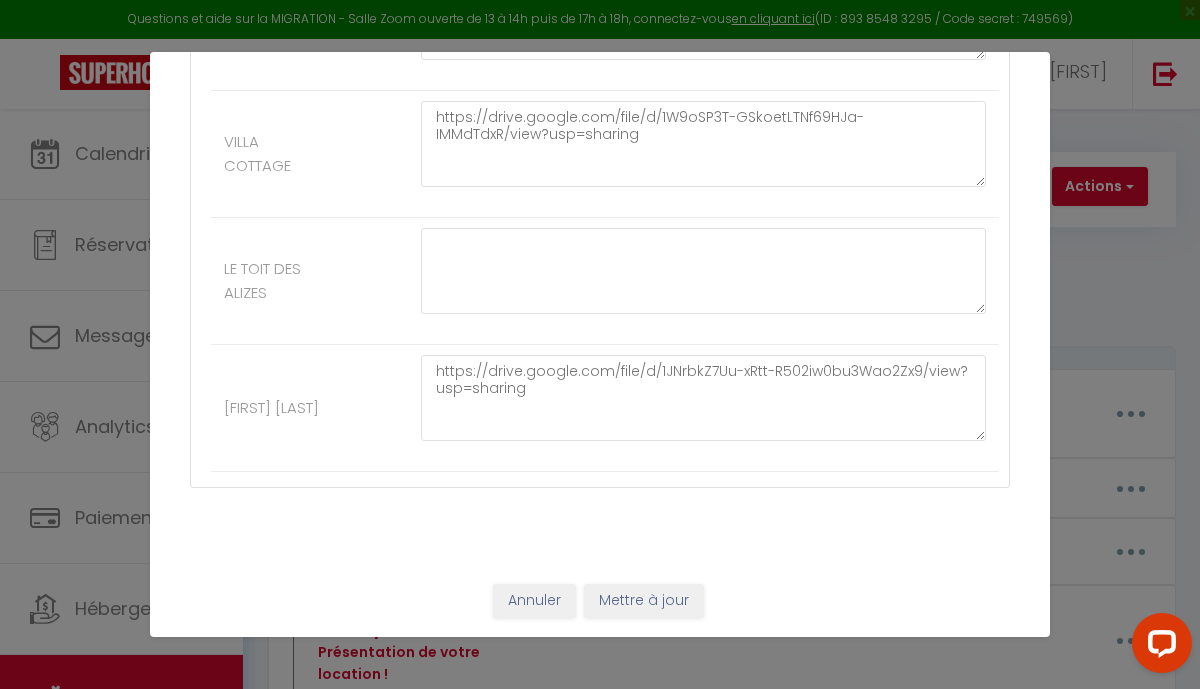 type on "https://drive.google.com/file/d/1JbNcw367MoXmqS_JhA7TK0nnrdJoPA86/view?usp=sharing" 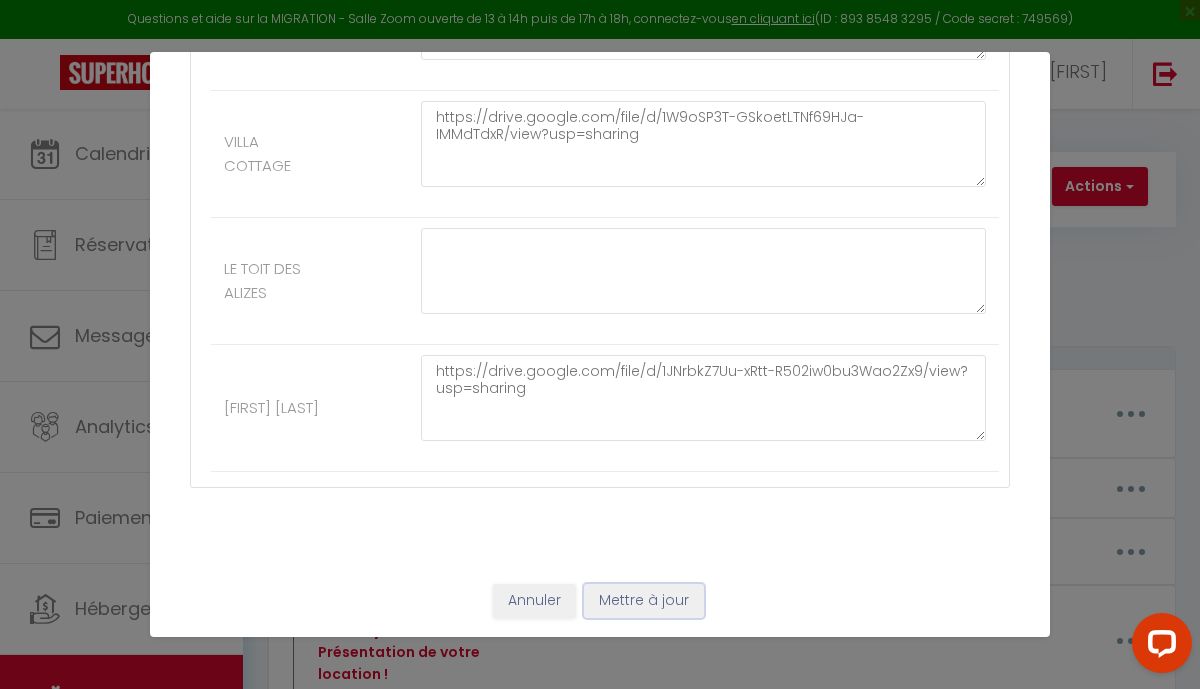click on "Mettre à jour" at bounding box center [644, 601] 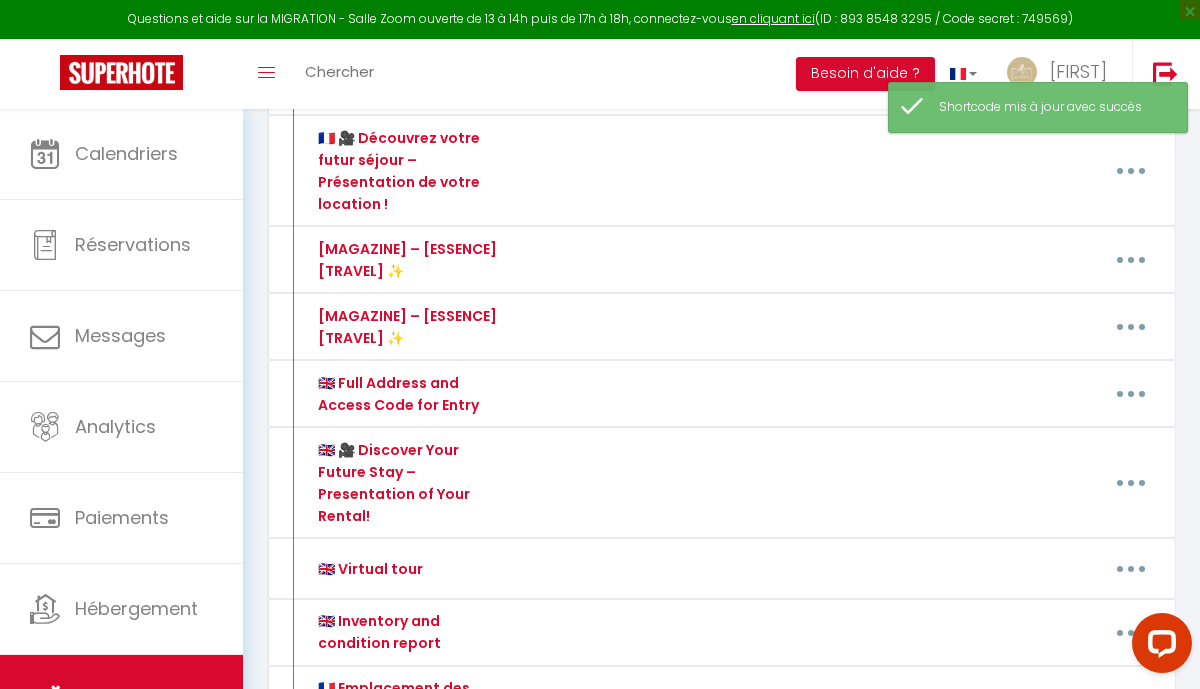 scroll, scrollTop: 789, scrollLeft: 0, axis: vertical 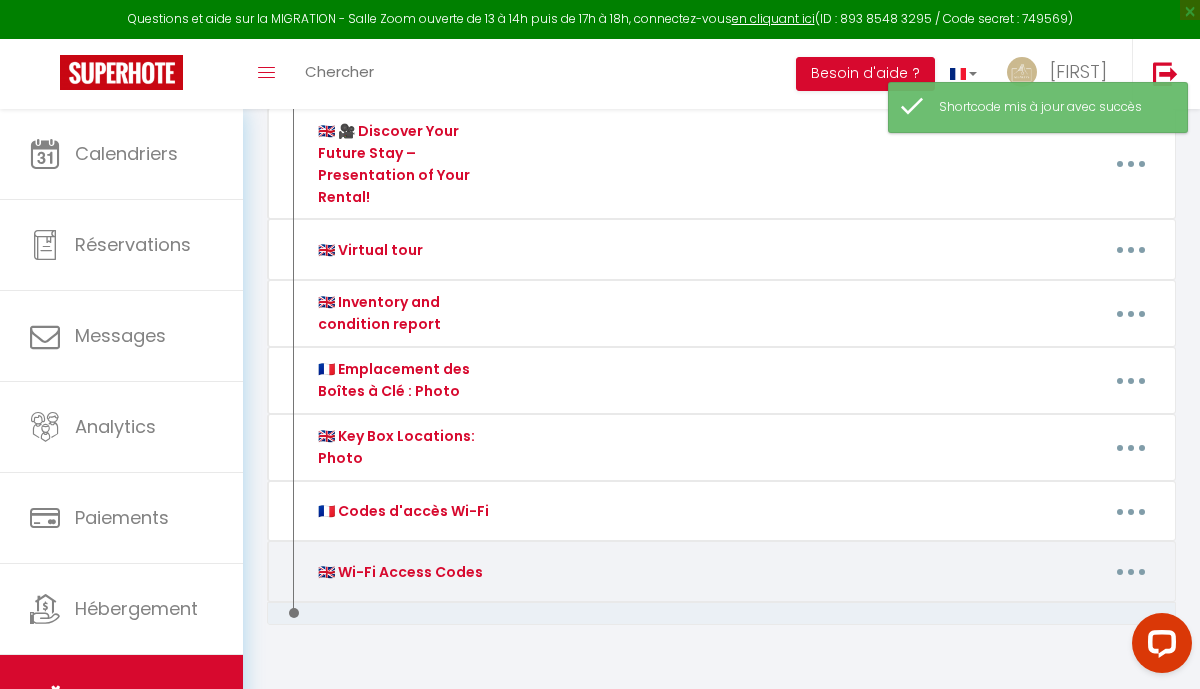 click at bounding box center [1131, 572] 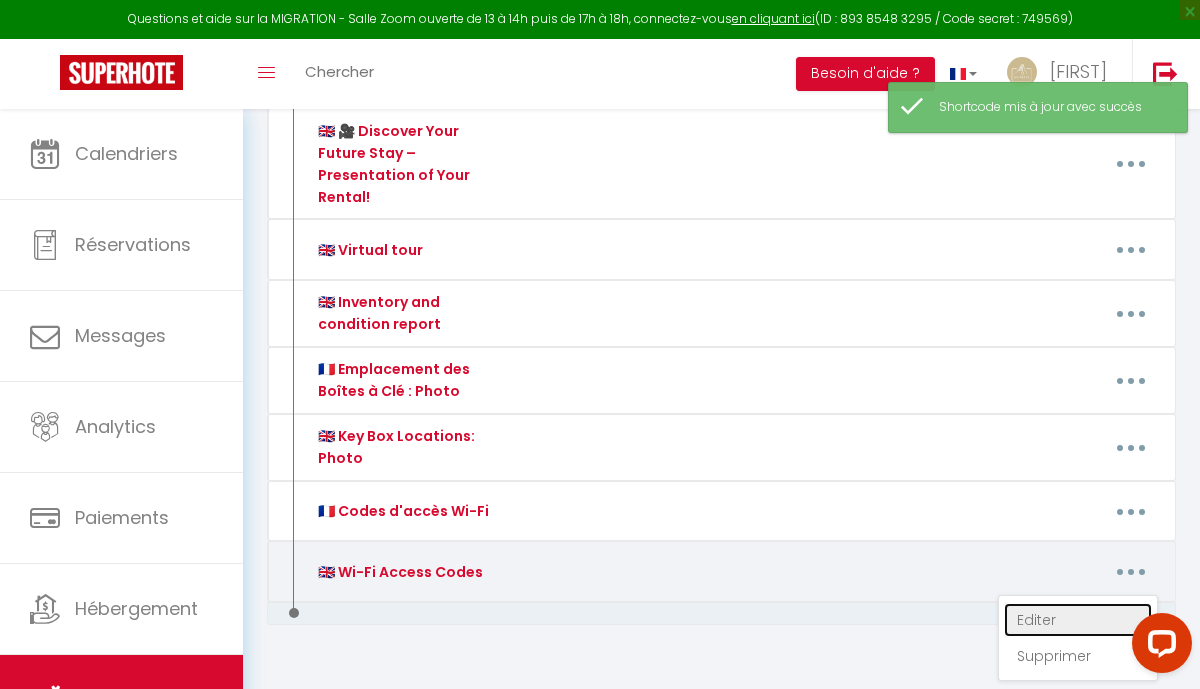 click on "Editer" at bounding box center [1078, 620] 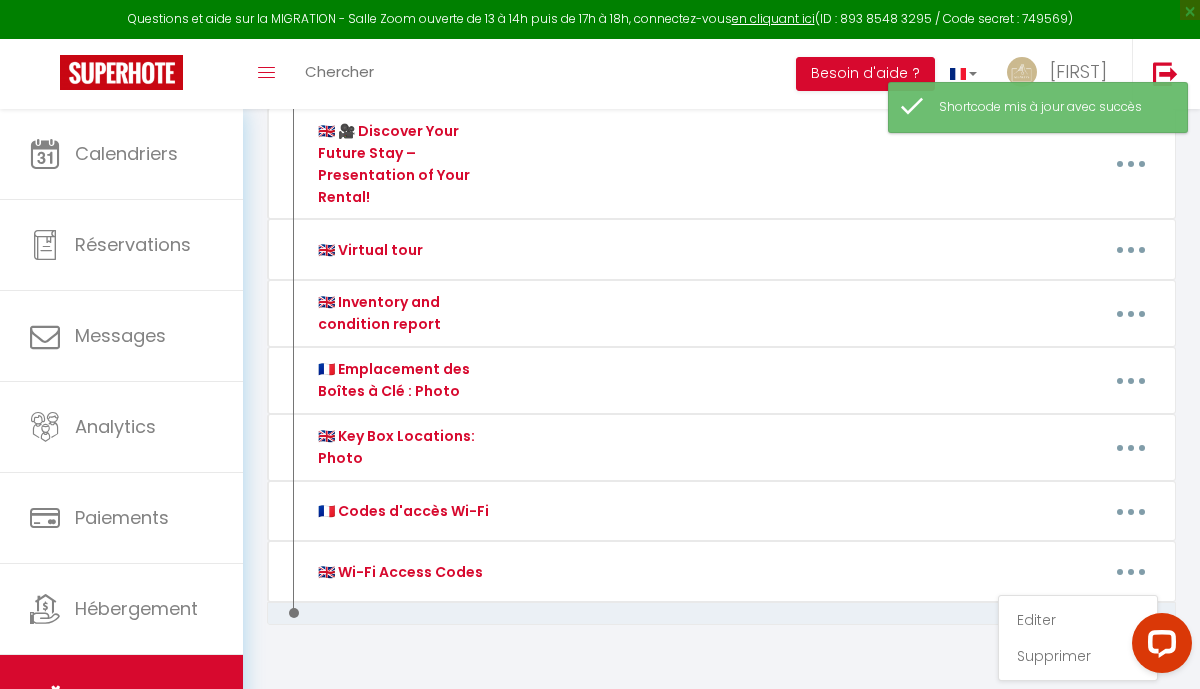 type on "🇬🇧 Wi-Fi Access Codes" 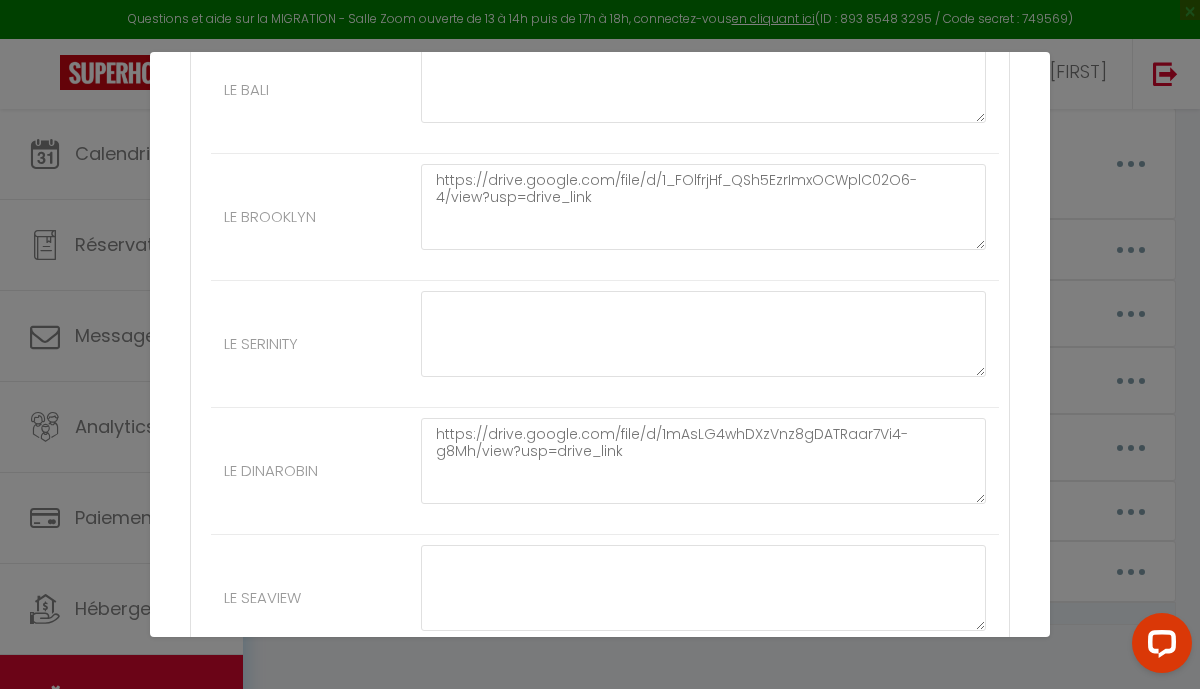 scroll, scrollTop: 2027, scrollLeft: 0, axis: vertical 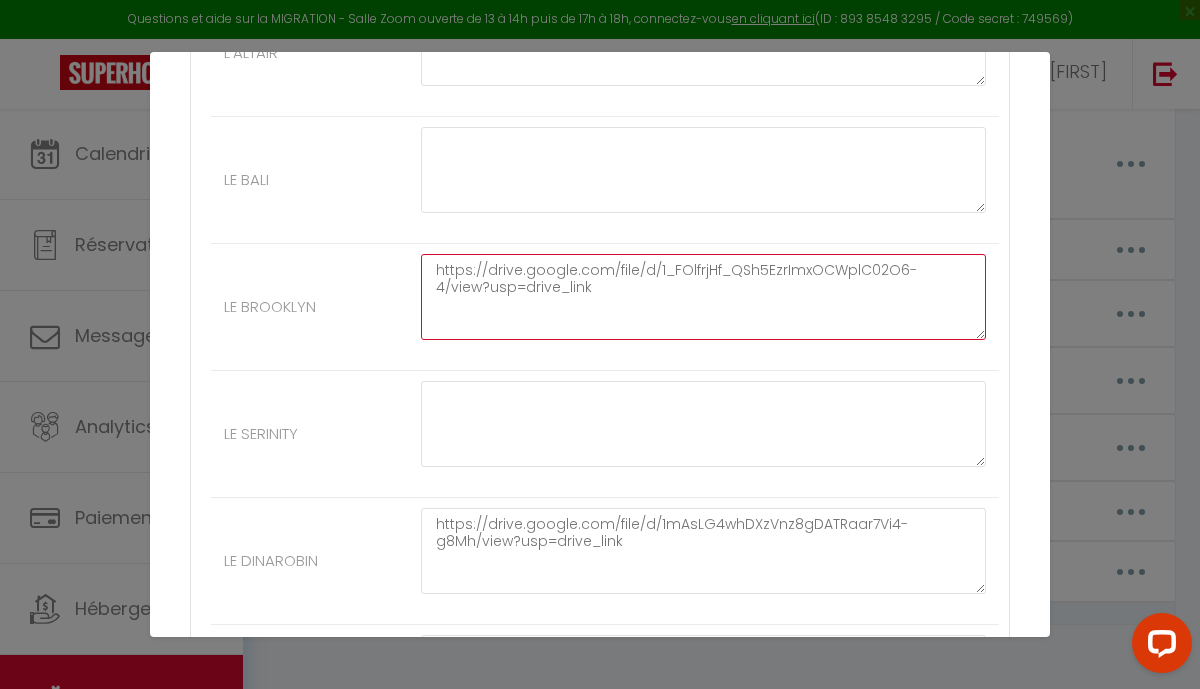drag, startPoint x: 571, startPoint y: 299, endPoint x: 408, endPoint y: 251, distance: 169.92056 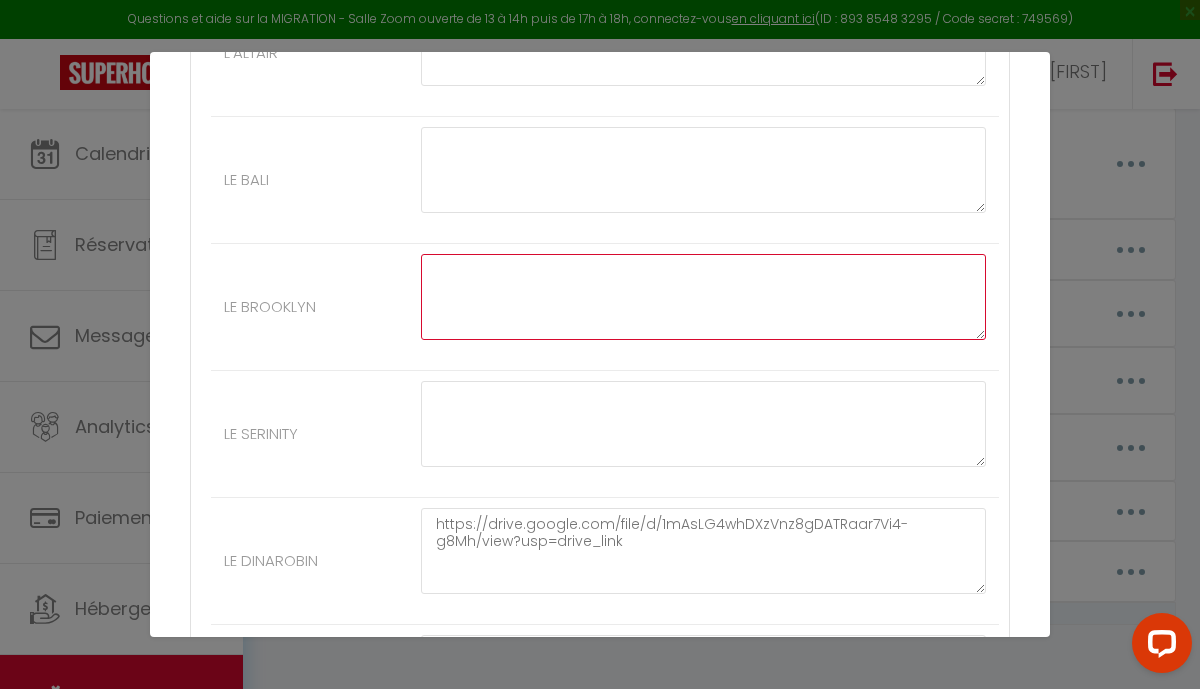 paste on "https://drive.google.com/file/d/1JbNcw367MoXmqS_JhA7TK0nnrdJoPA86/view?usp=sharing" 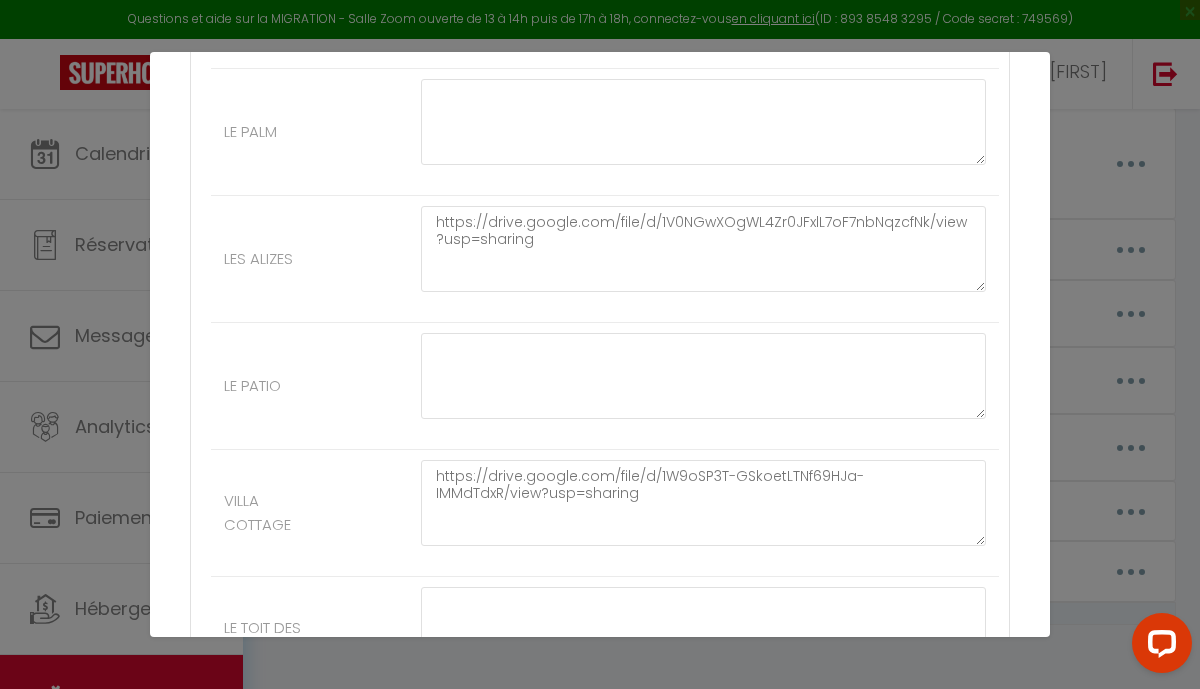 scroll, scrollTop: 3737, scrollLeft: 0, axis: vertical 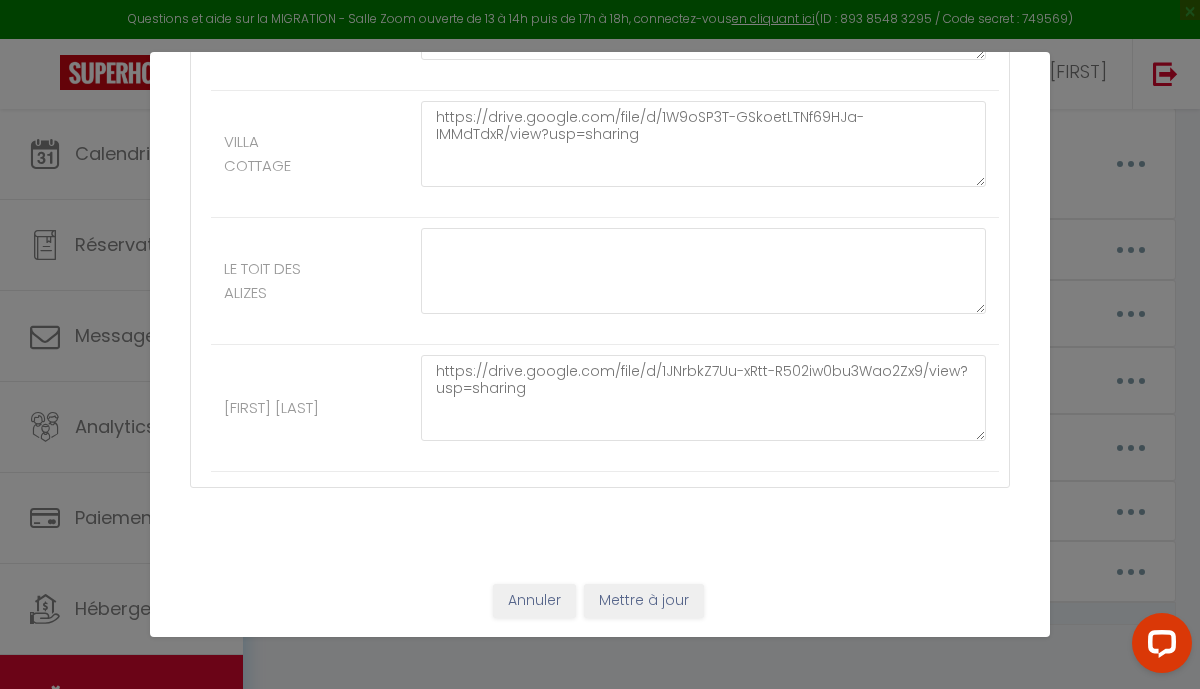 type on "https://drive.google.com/file/d/1JbNcw367MoXmqS_JhA7TK0nnrdJoPA86/view?usp=sharing" 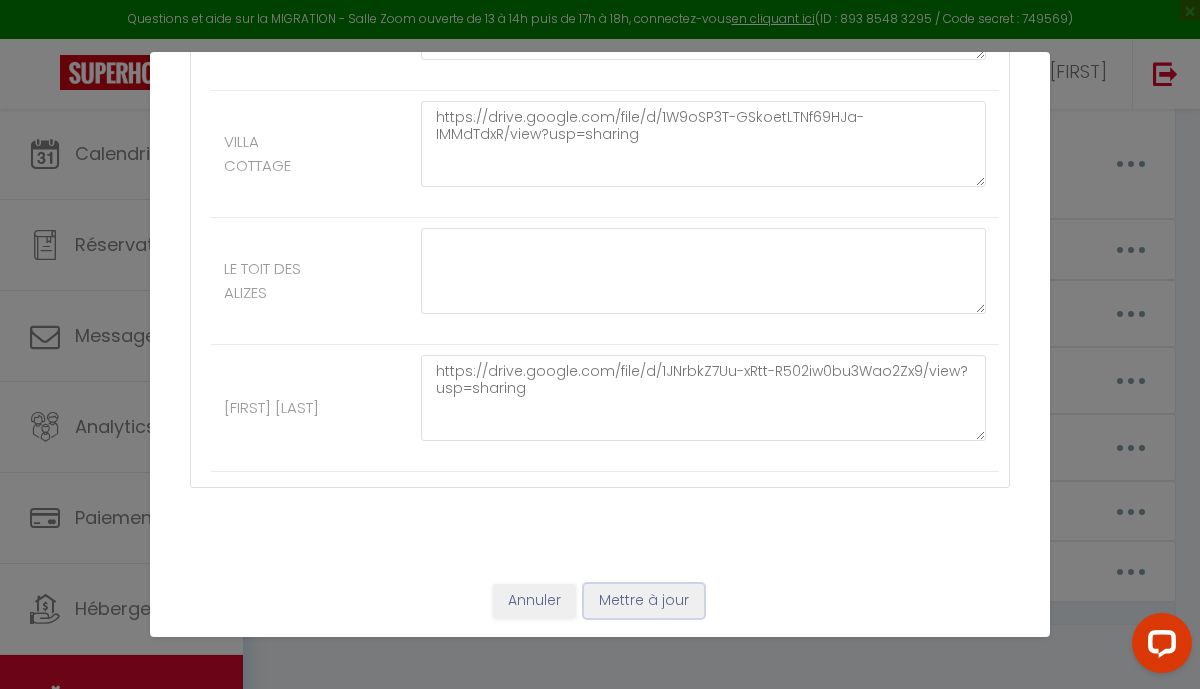 click on "Mettre à jour" at bounding box center [644, 601] 